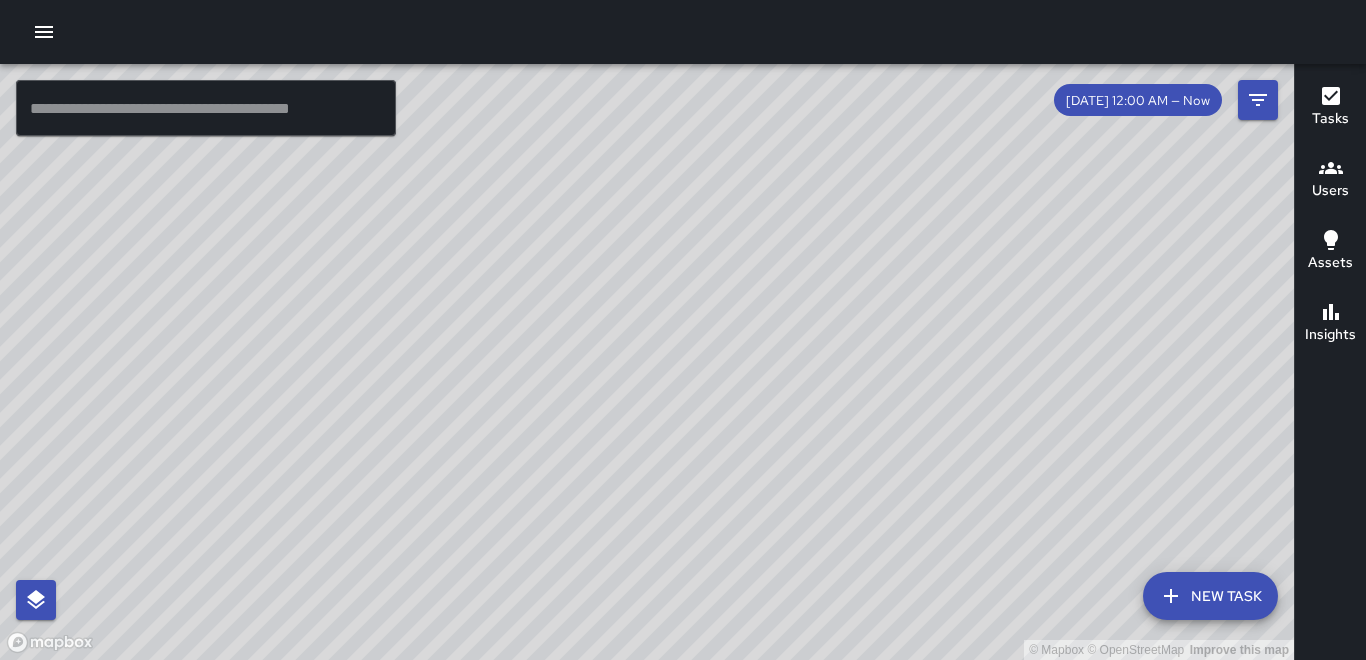 scroll, scrollTop: 0, scrollLeft: 0, axis: both 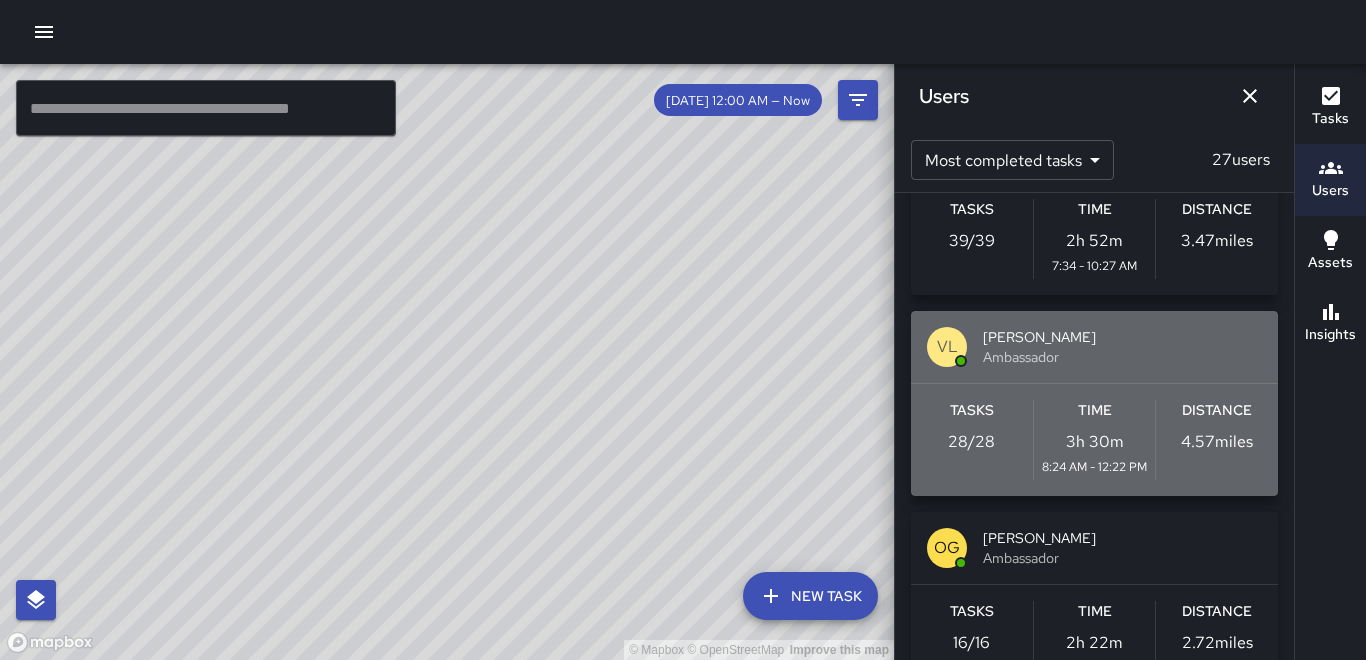 click on "4.57  miles" at bounding box center (1217, 442) 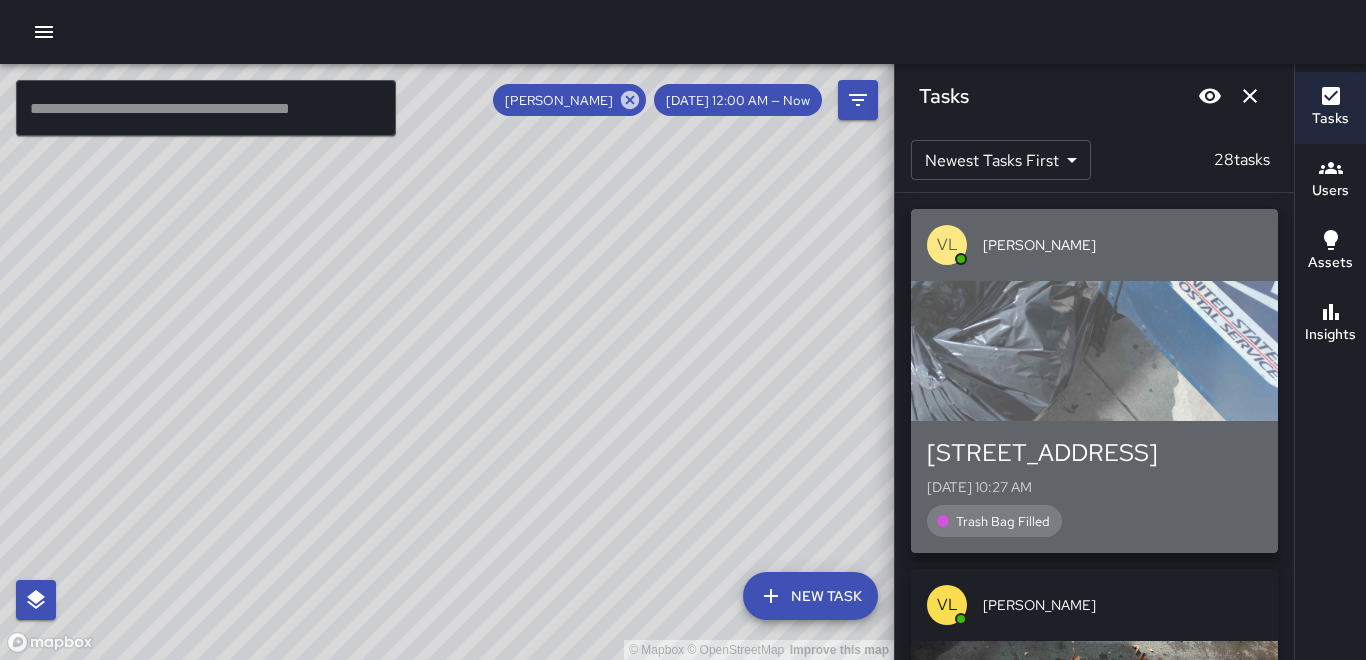 click at bounding box center (1094, 351) 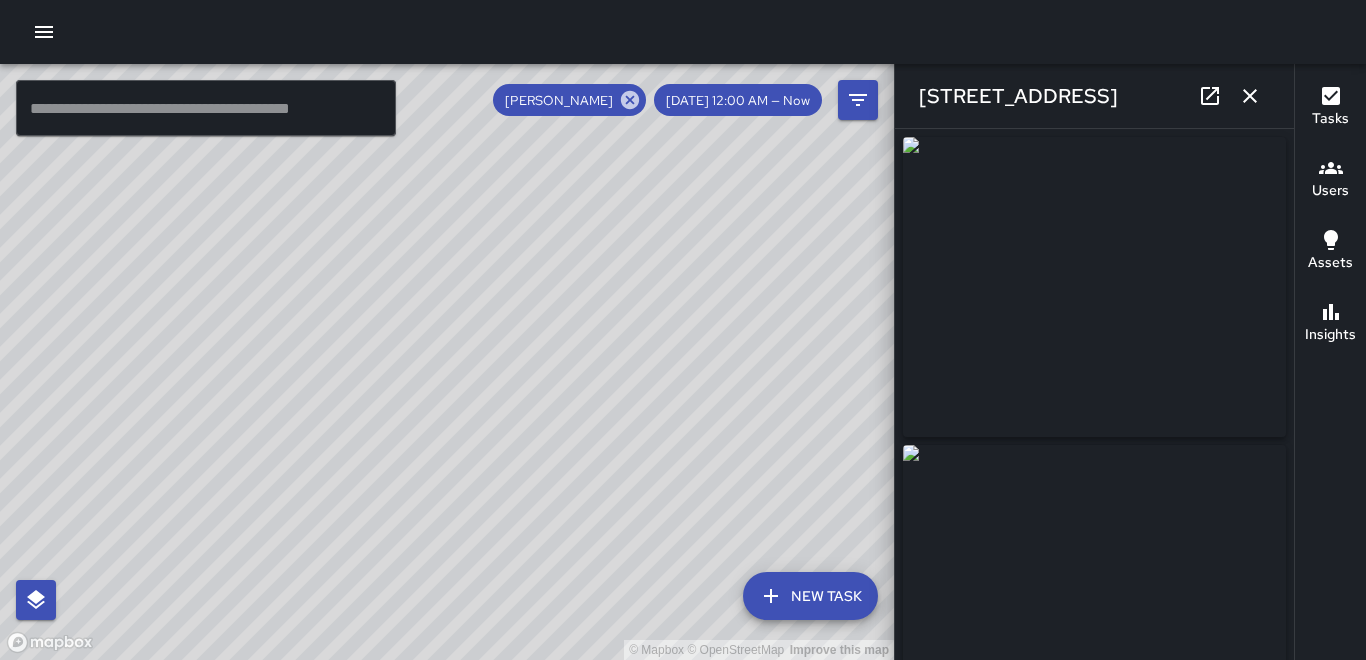 type on "**********" 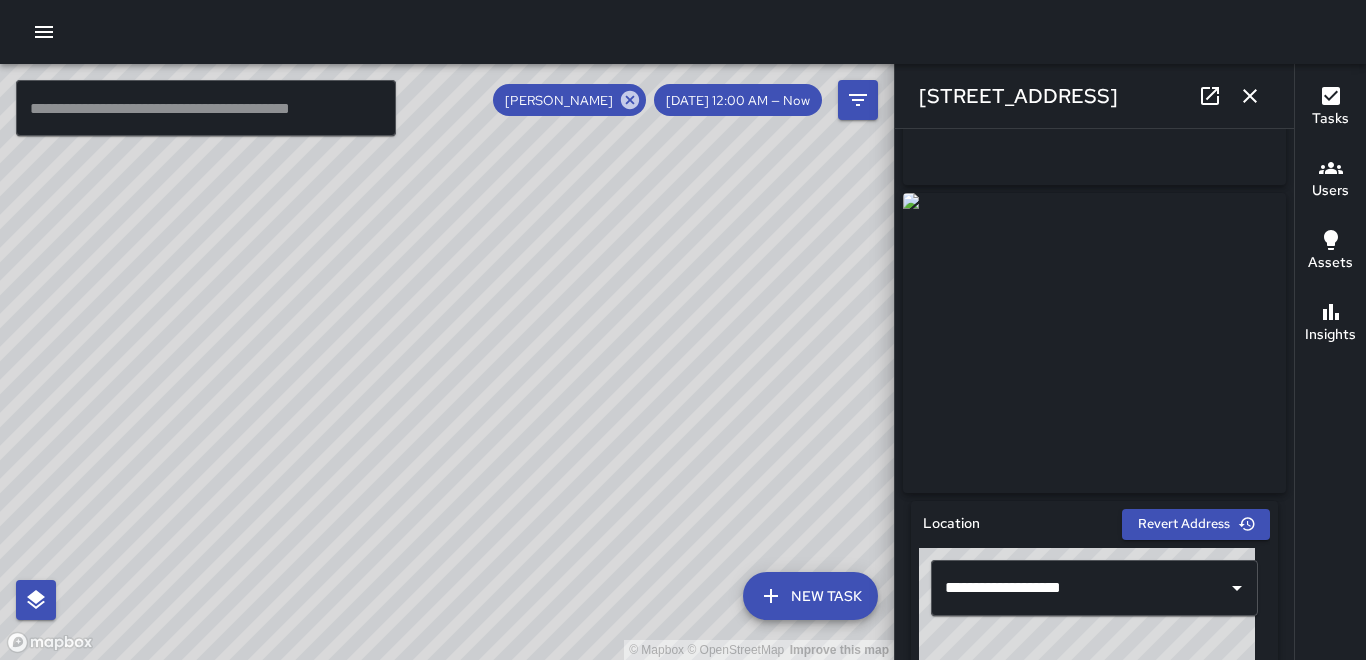scroll, scrollTop: 300, scrollLeft: 0, axis: vertical 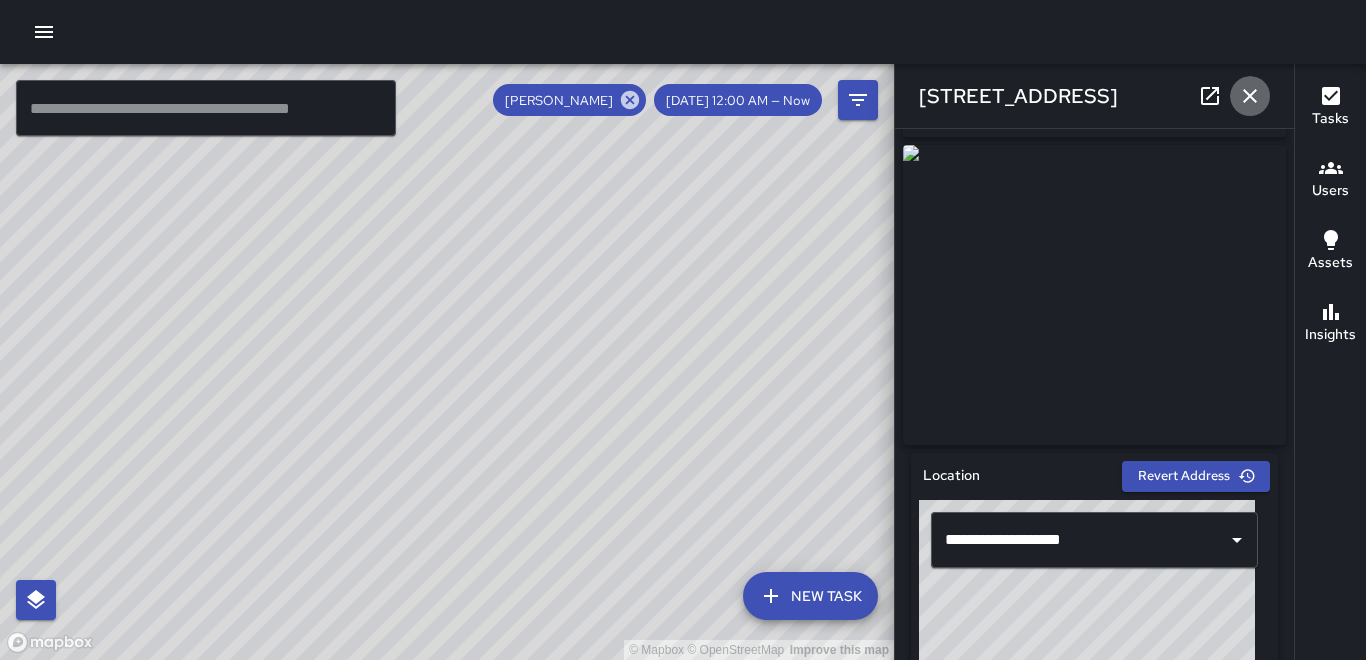 click 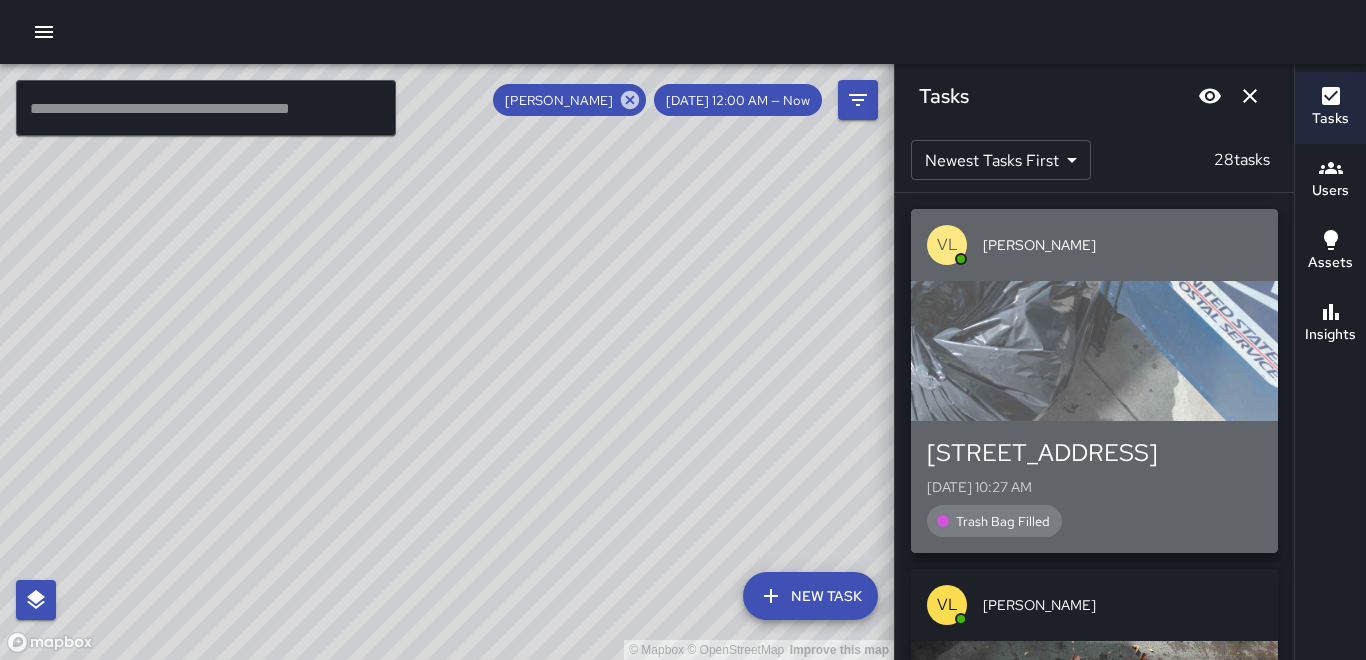 click at bounding box center (1094, 351) 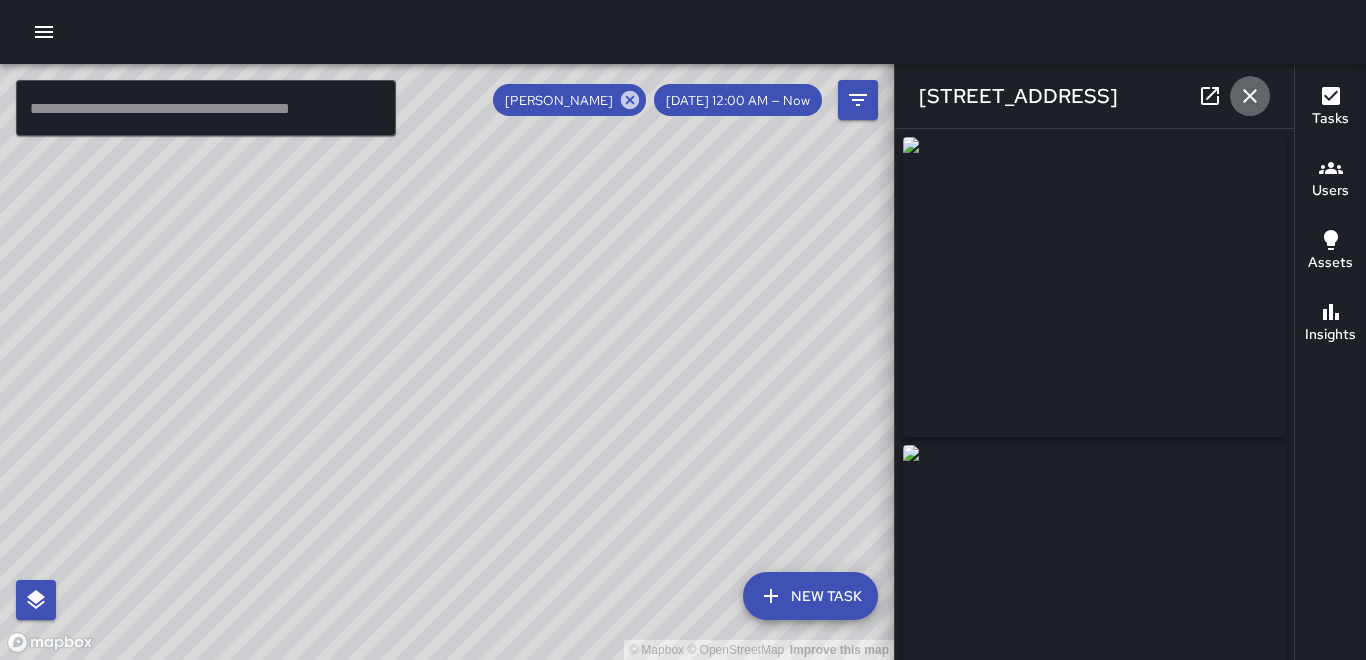 click 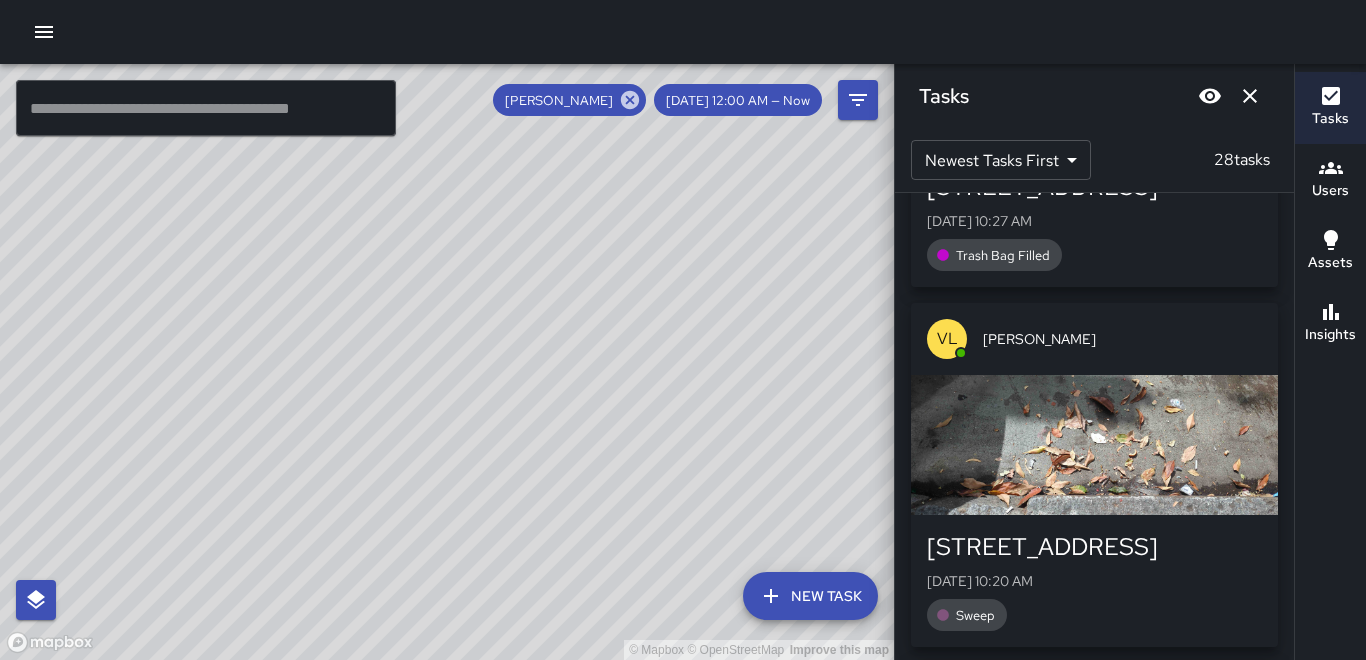 scroll, scrollTop: 300, scrollLeft: 0, axis: vertical 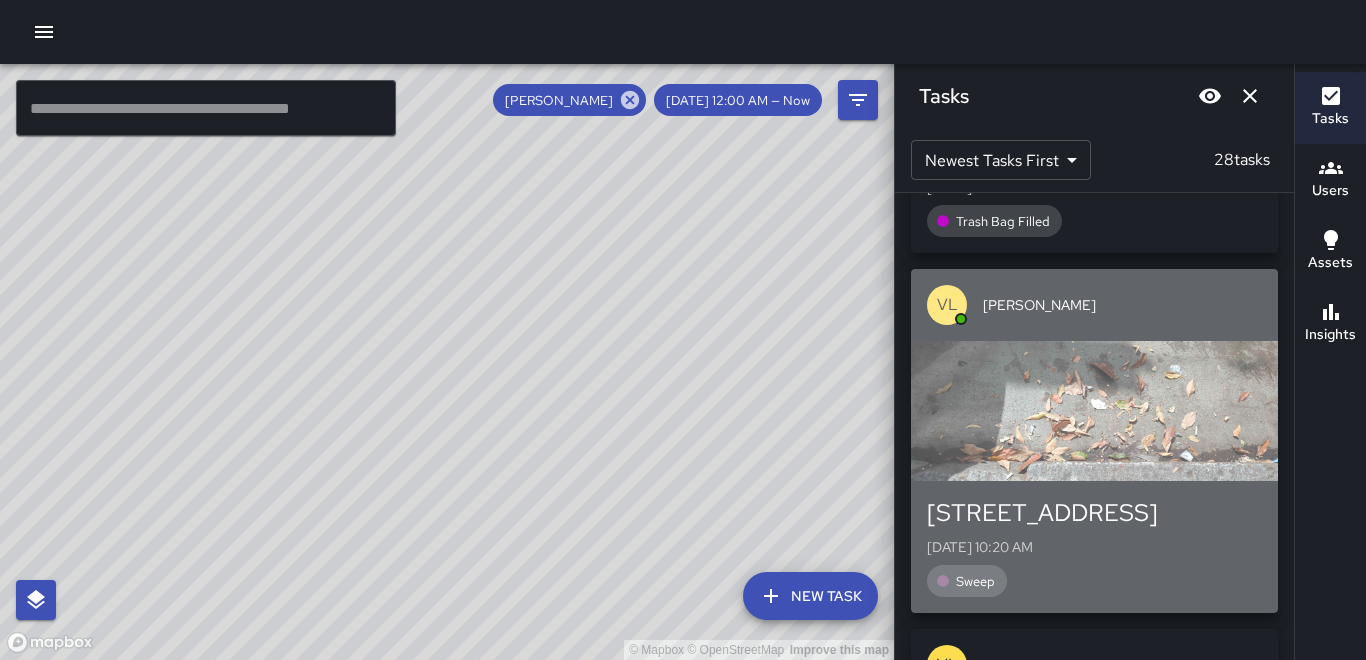 click at bounding box center [1094, 411] 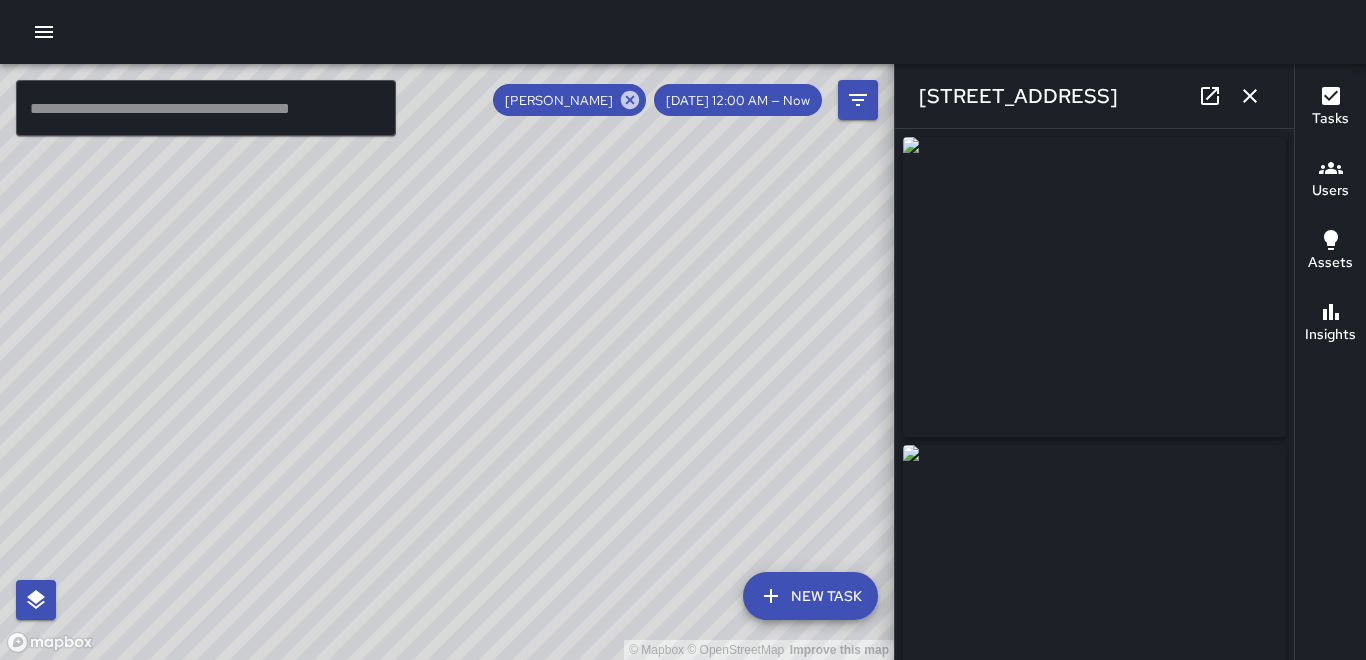 type on "**********" 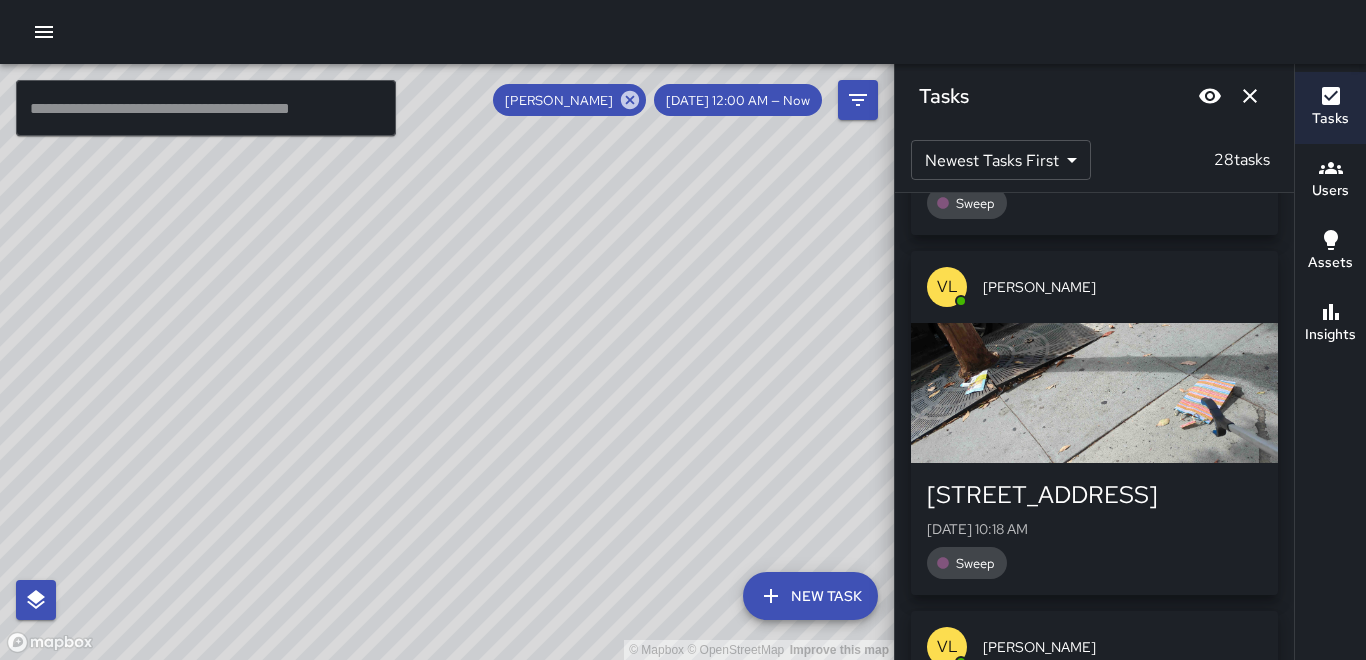 scroll, scrollTop: 700, scrollLeft: 0, axis: vertical 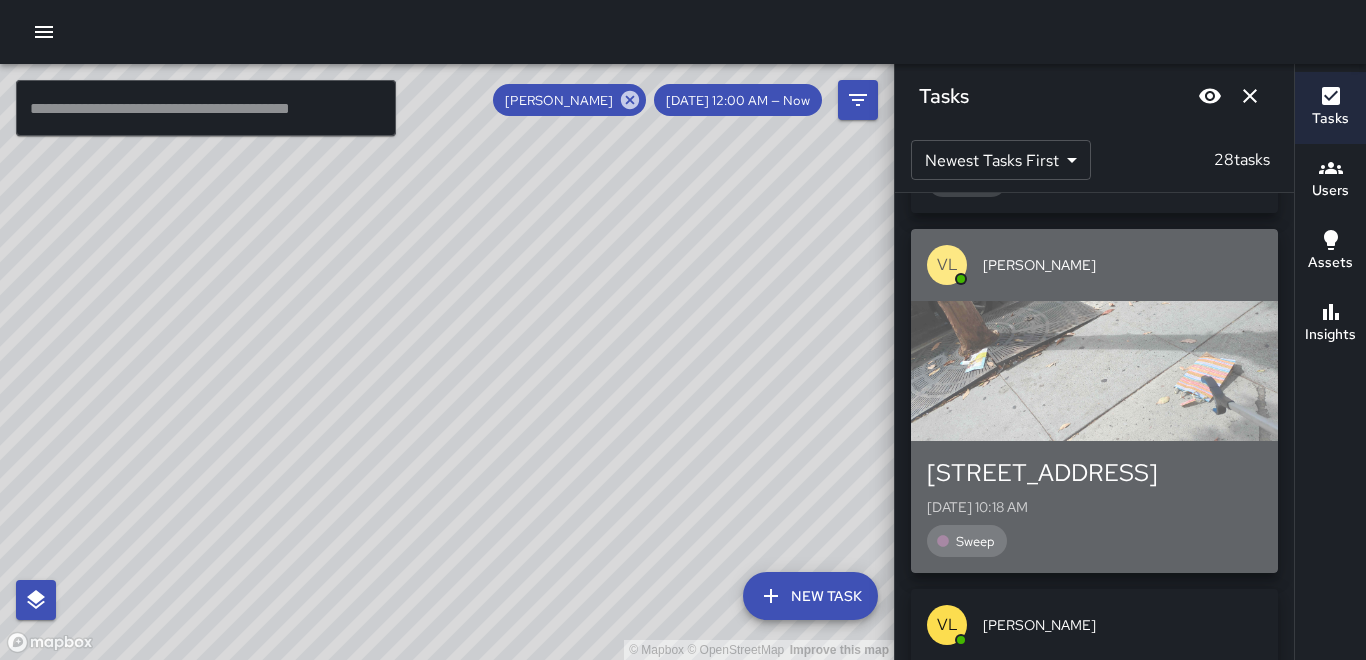 click at bounding box center (1094, 371) 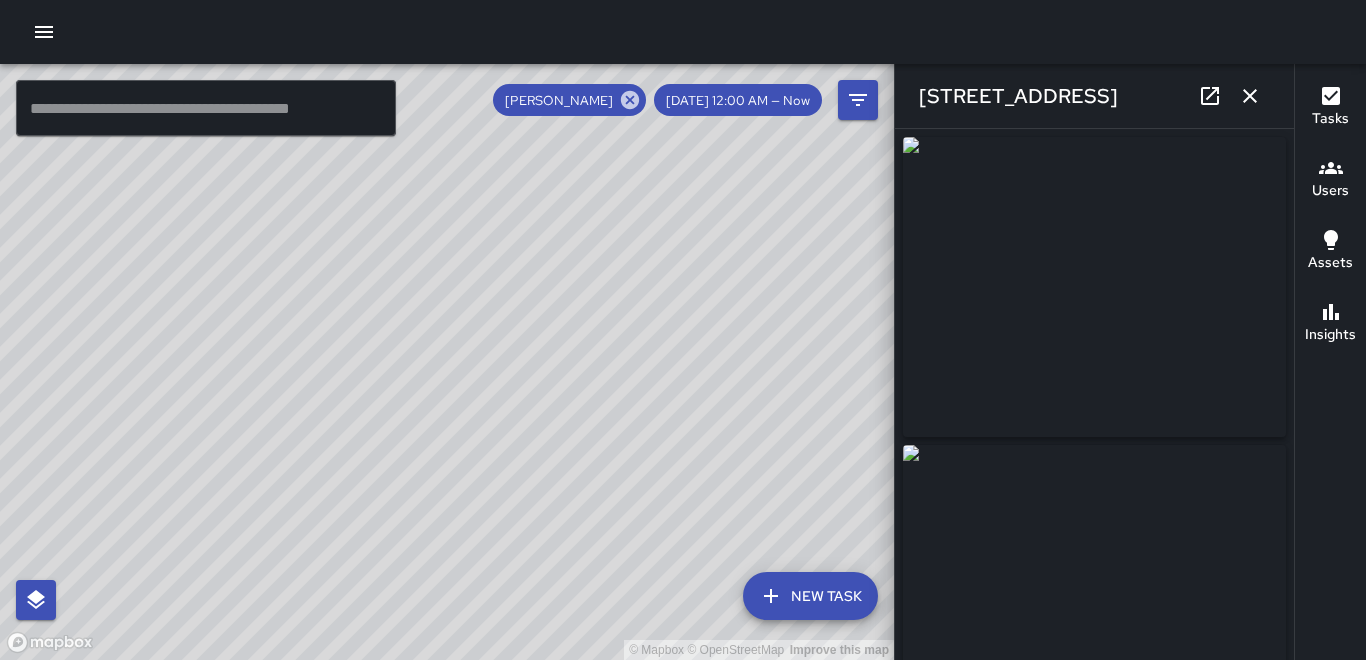 type on "**********" 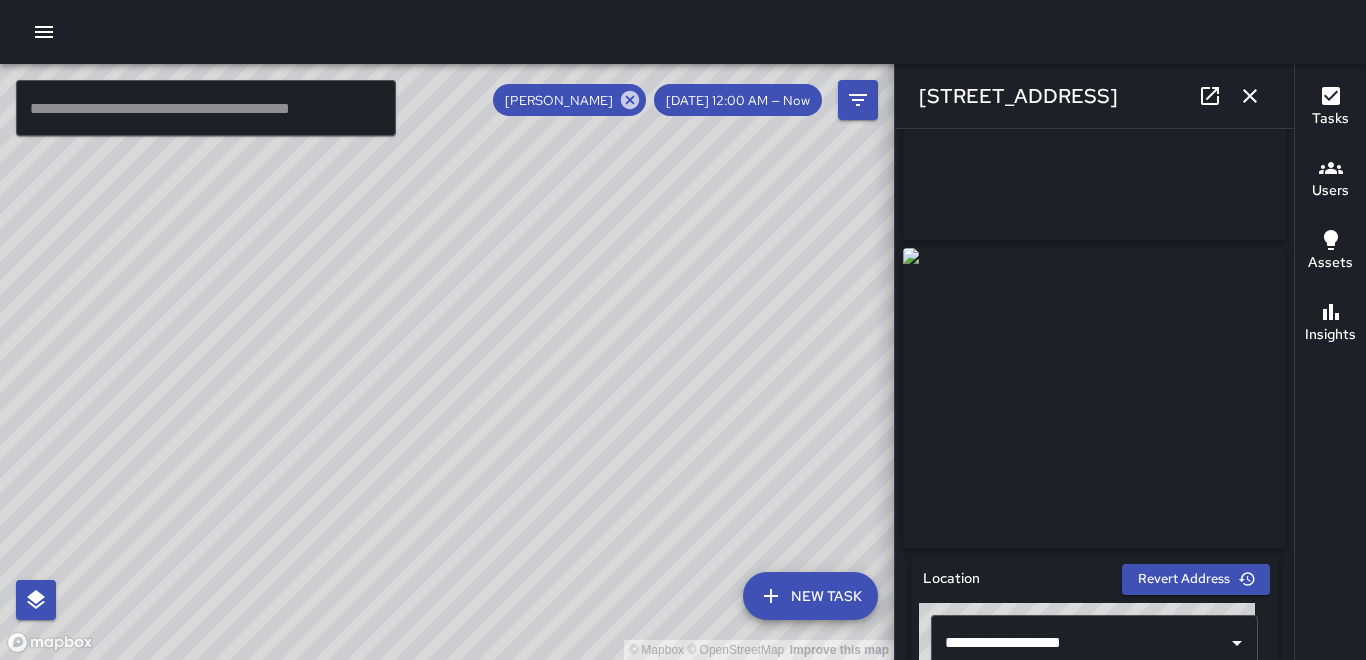 scroll, scrollTop: 300, scrollLeft: 0, axis: vertical 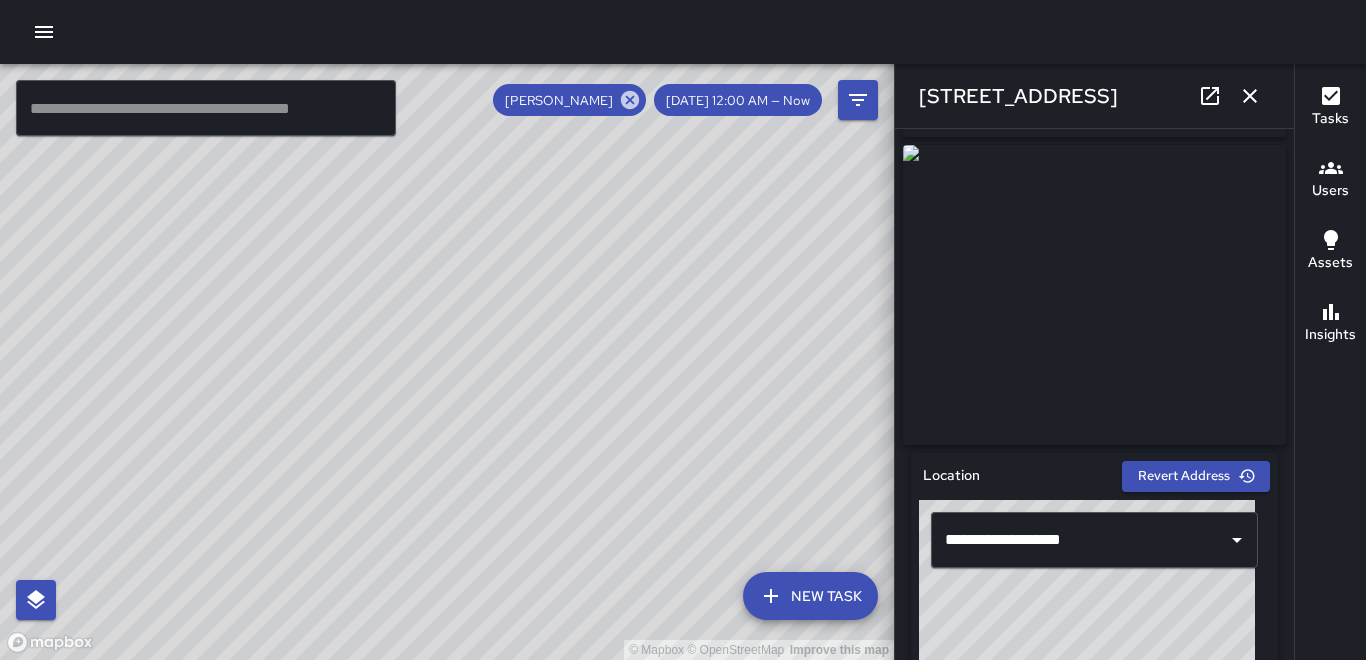 click at bounding box center [1094, 295] 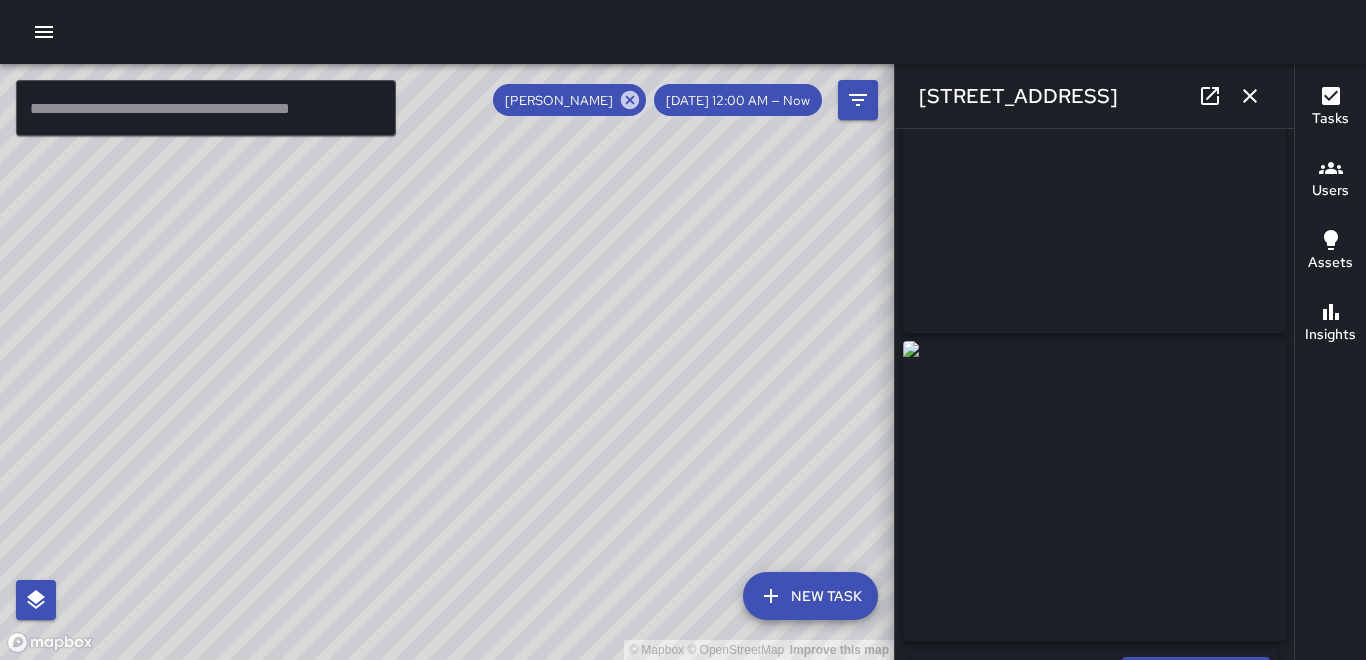 scroll, scrollTop: 100, scrollLeft: 0, axis: vertical 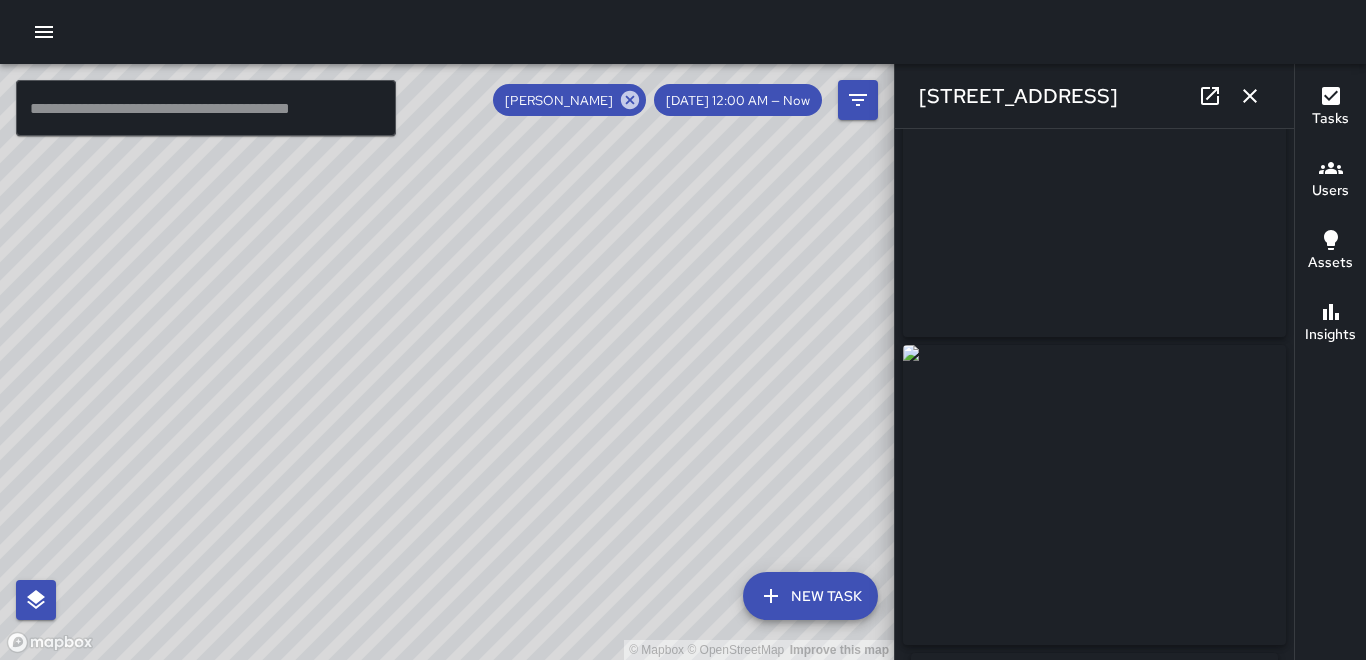 click at bounding box center (1094, 495) 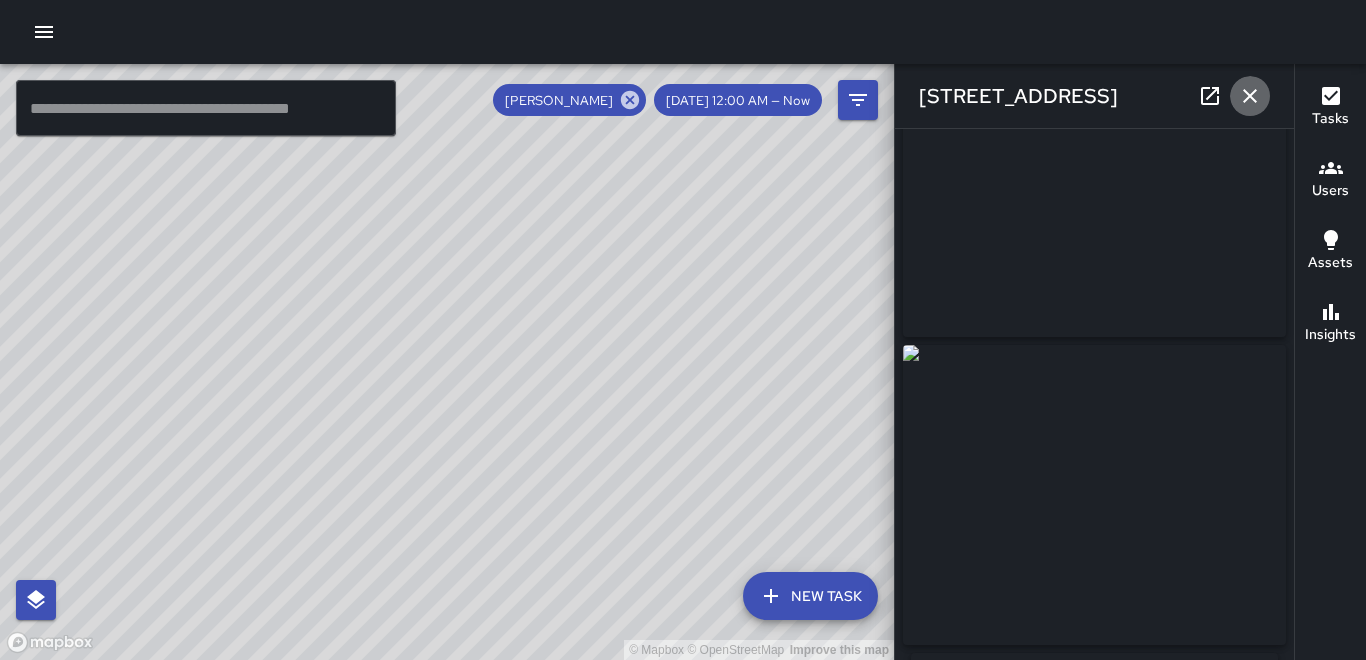 click 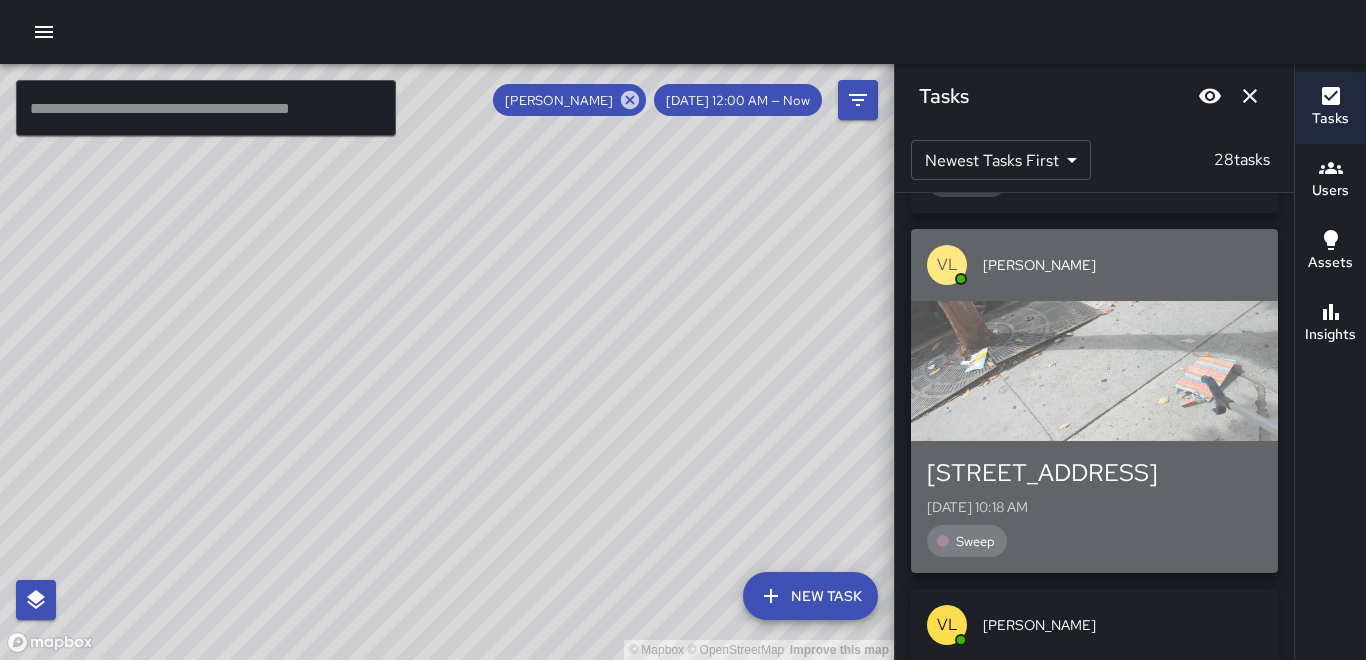 click at bounding box center (1094, 371) 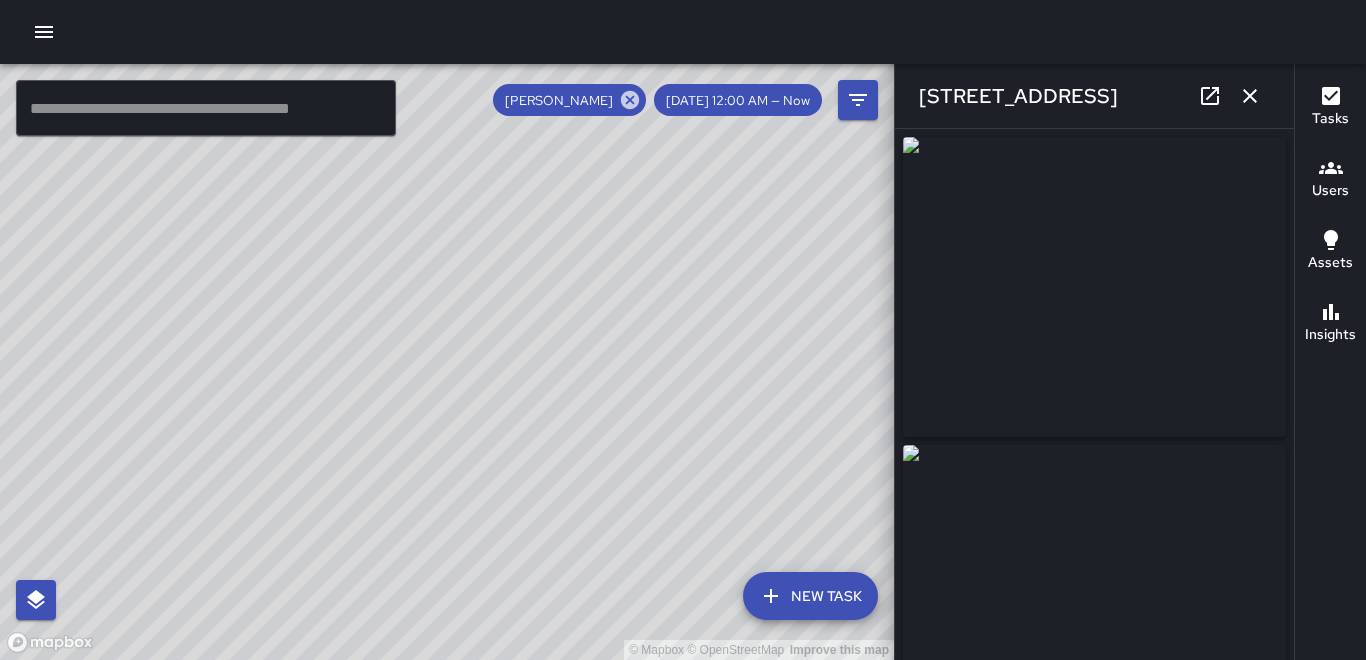 type on "**********" 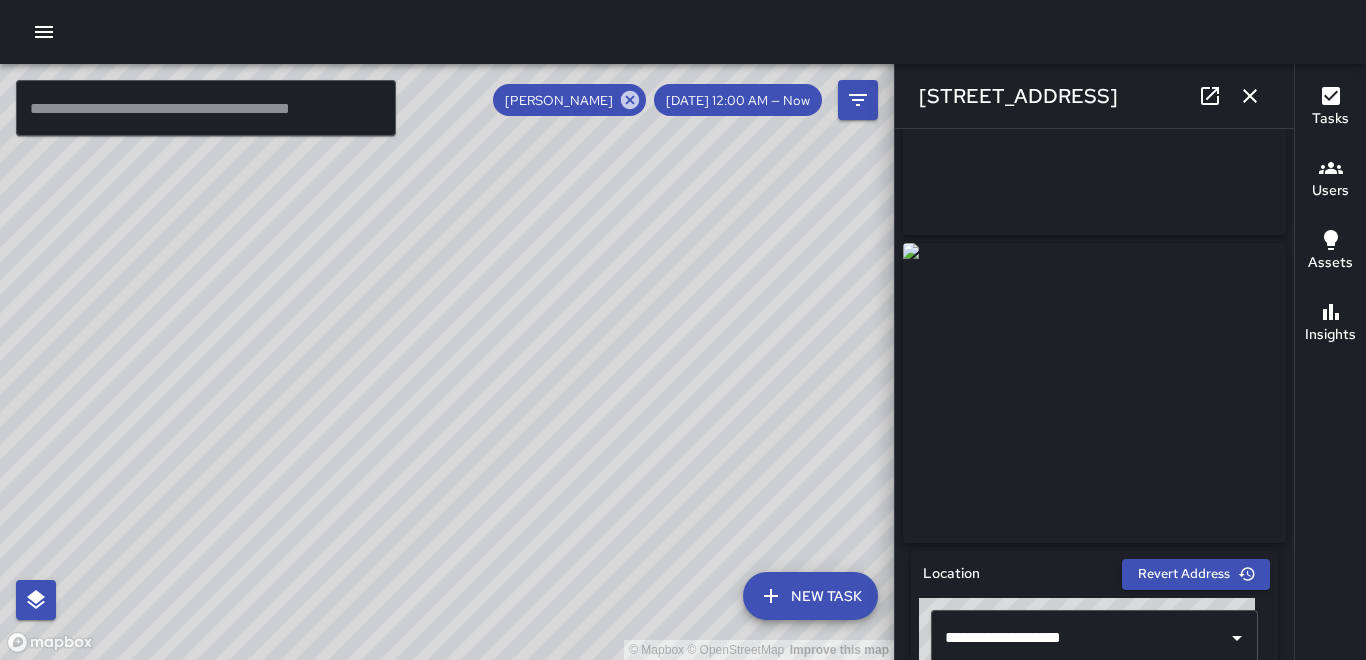 scroll, scrollTop: 200, scrollLeft: 0, axis: vertical 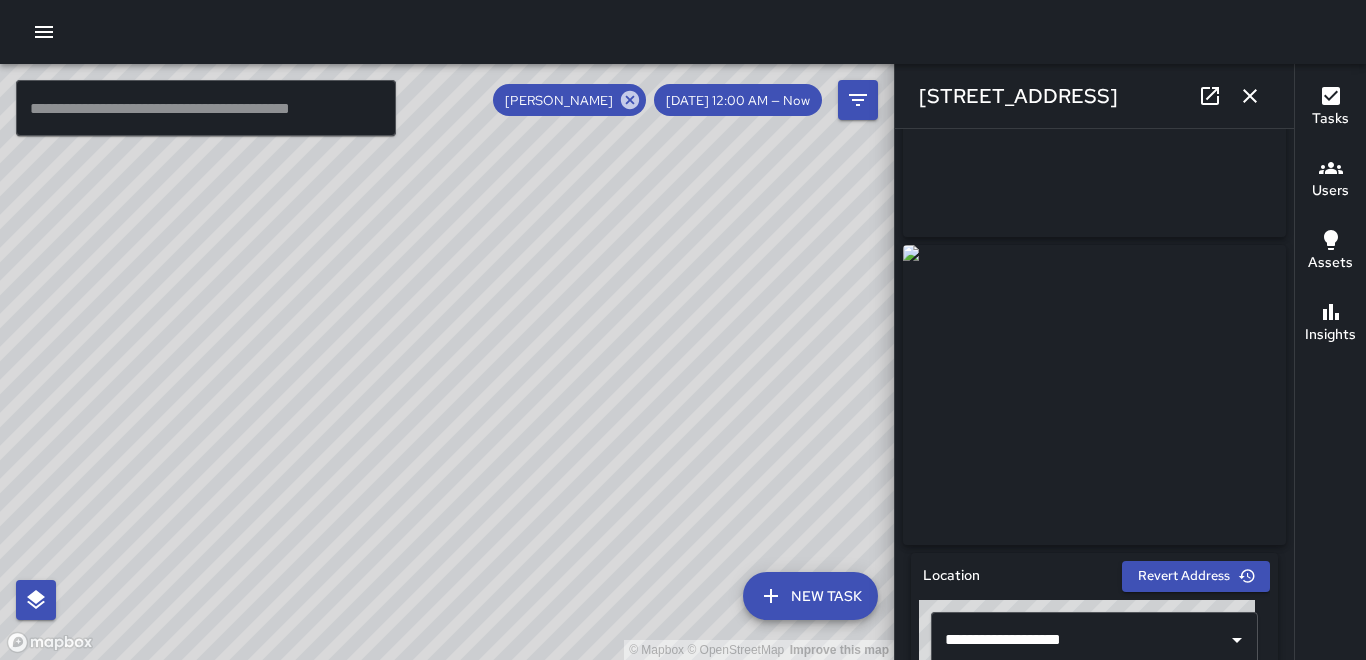 click 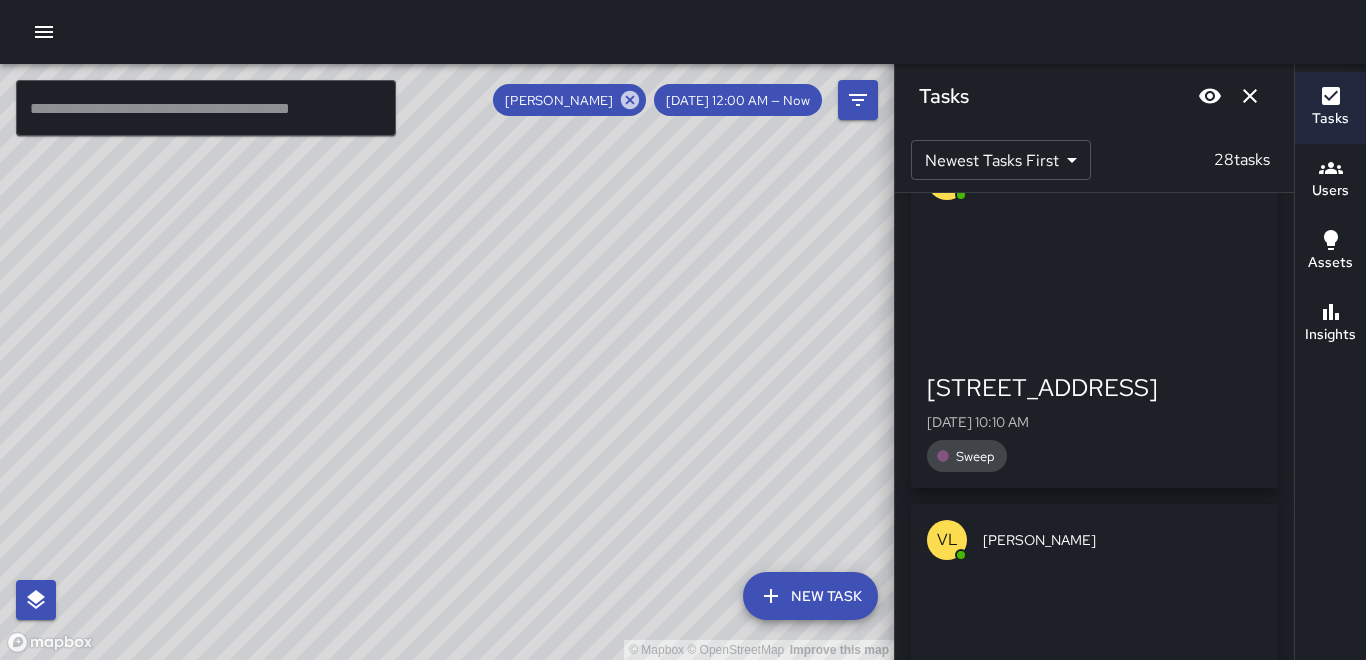 scroll, scrollTop: 1900, scrollLeft: 0, axis: vertical 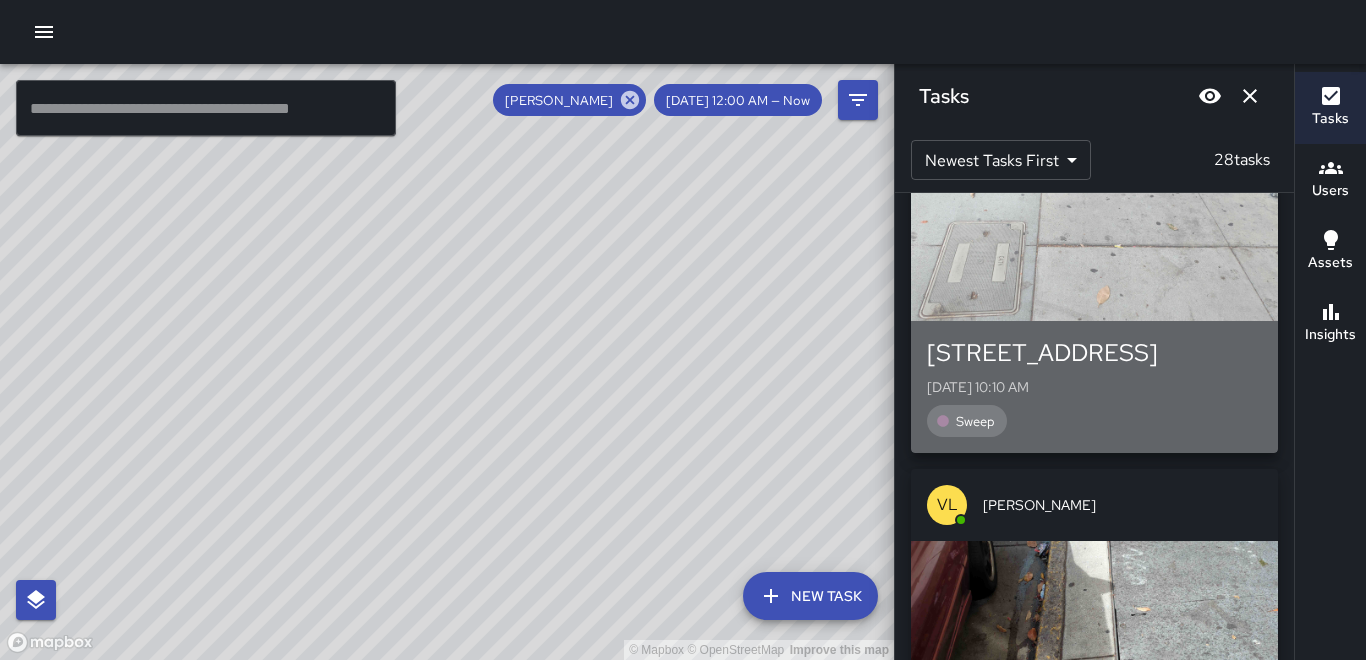click at bounding box center (1094, 251) 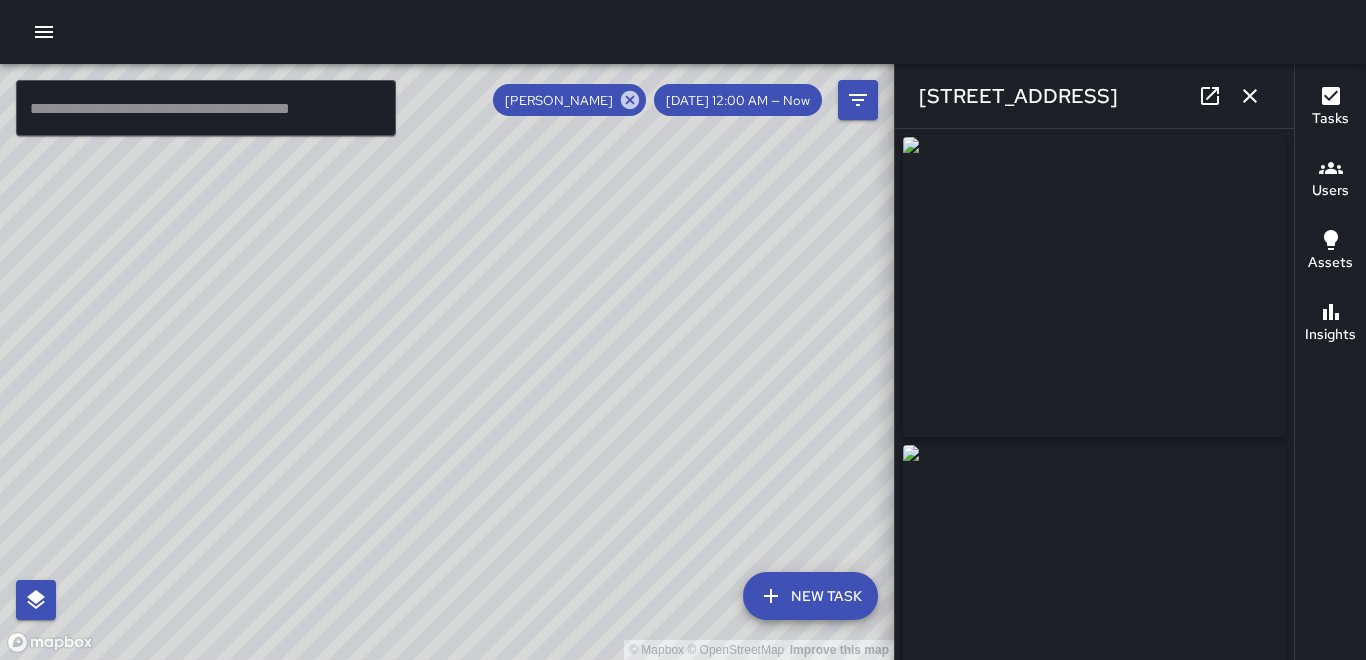 type on "**********" 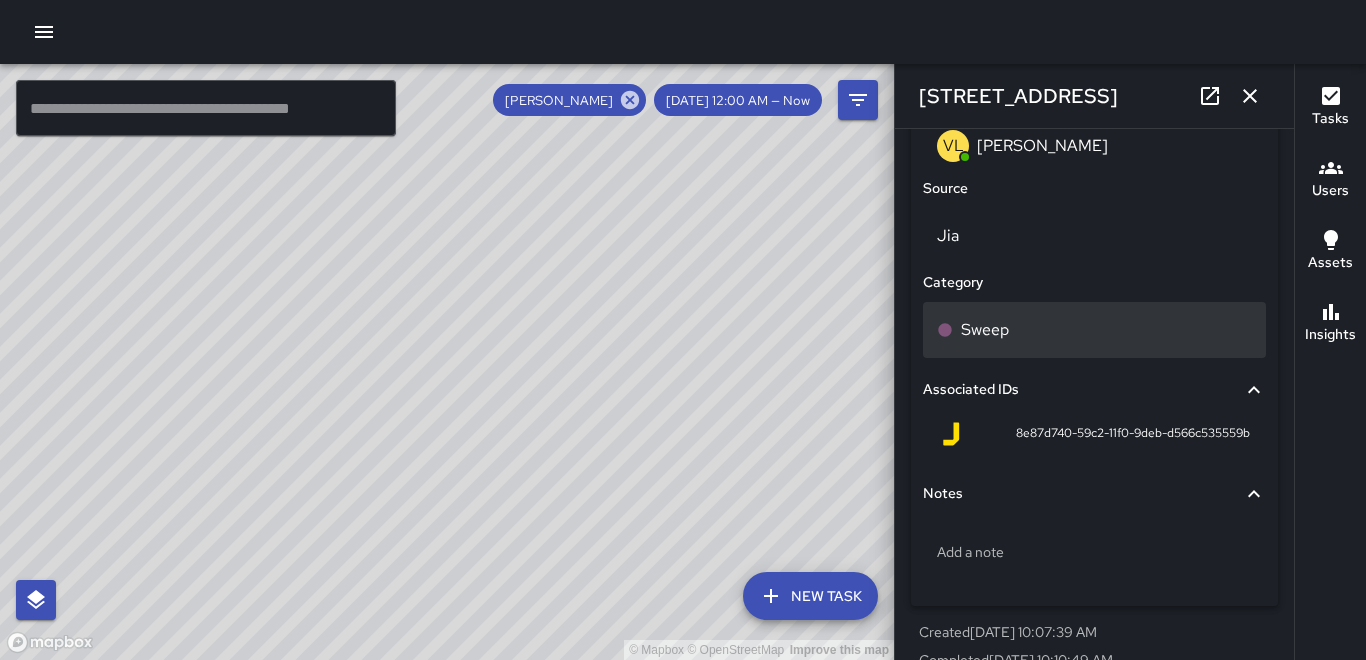 scroll, scrollTop: 1224, scrollLeft: 0, axis: vertical 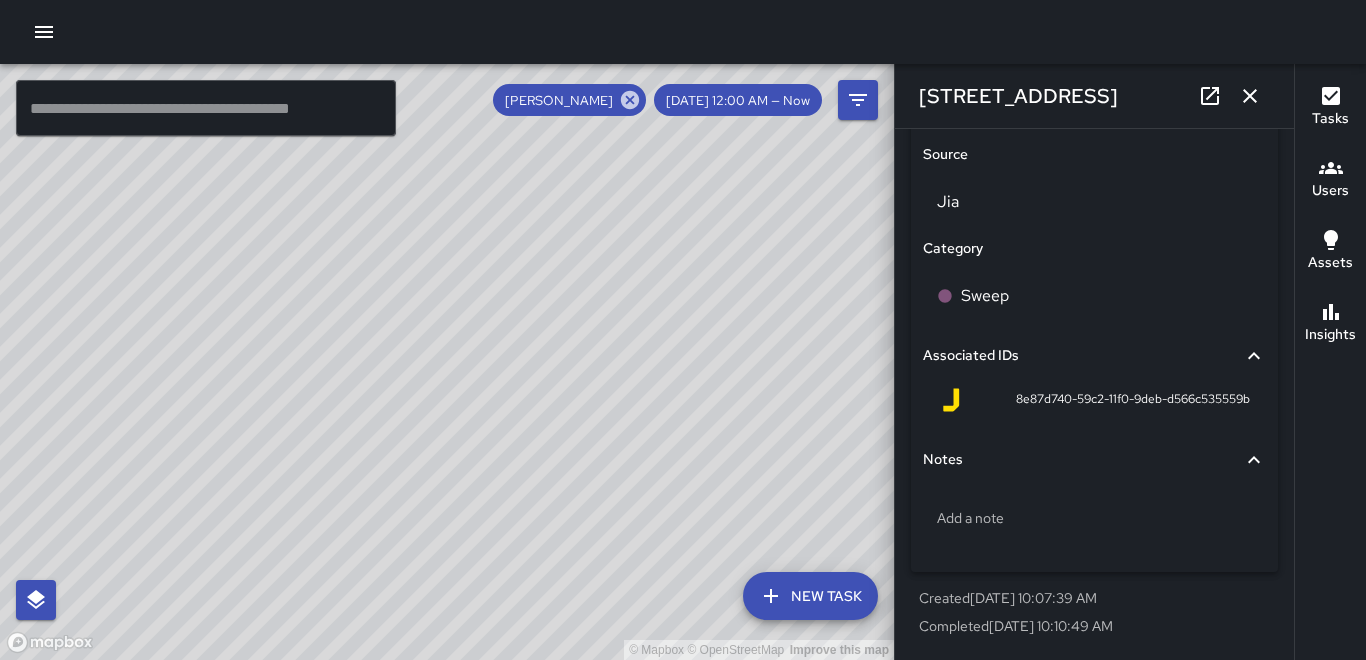 click 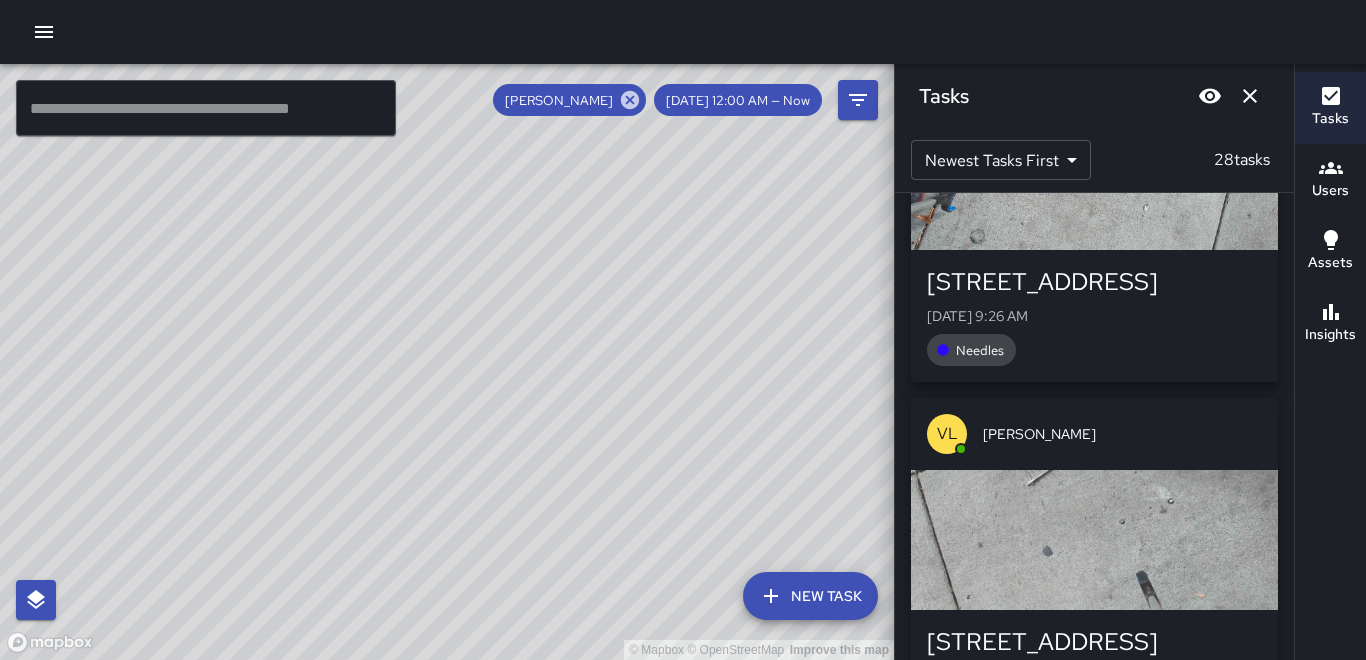 scroll, scrollTop: 4000, scrollLeft: 0, axis: vertical 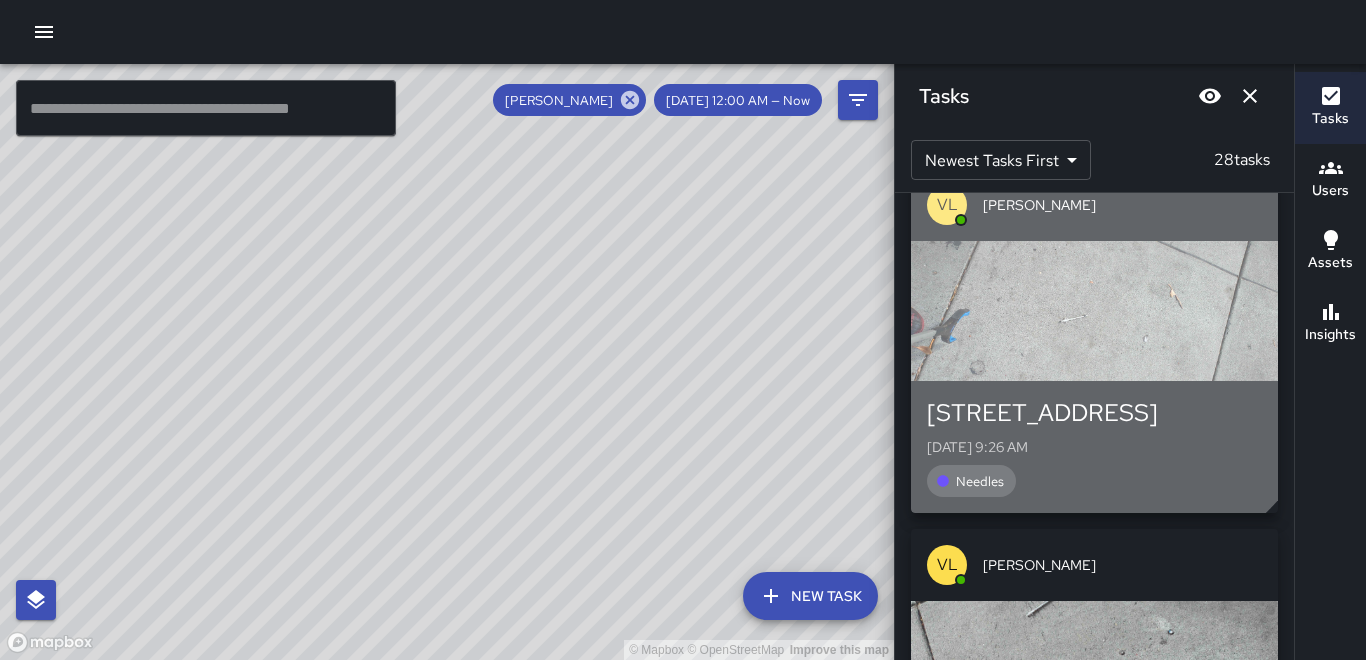 click at bounding box center (1094, 311) 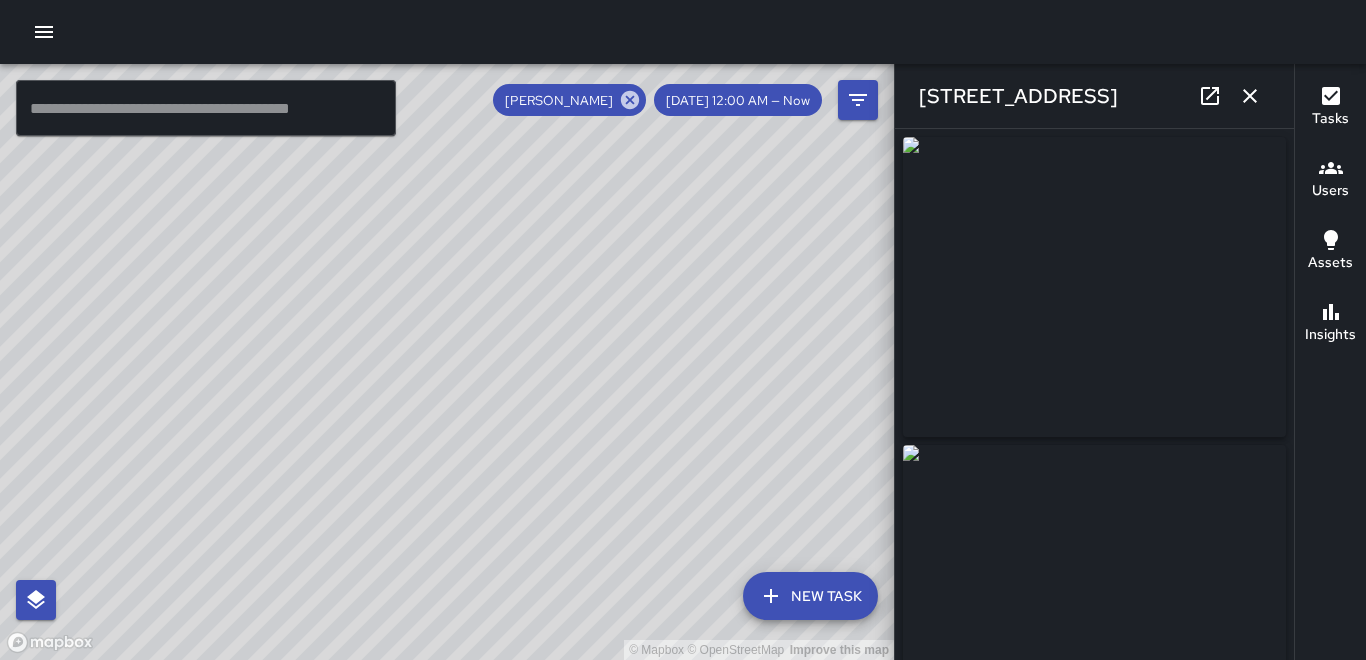 type on "**********" 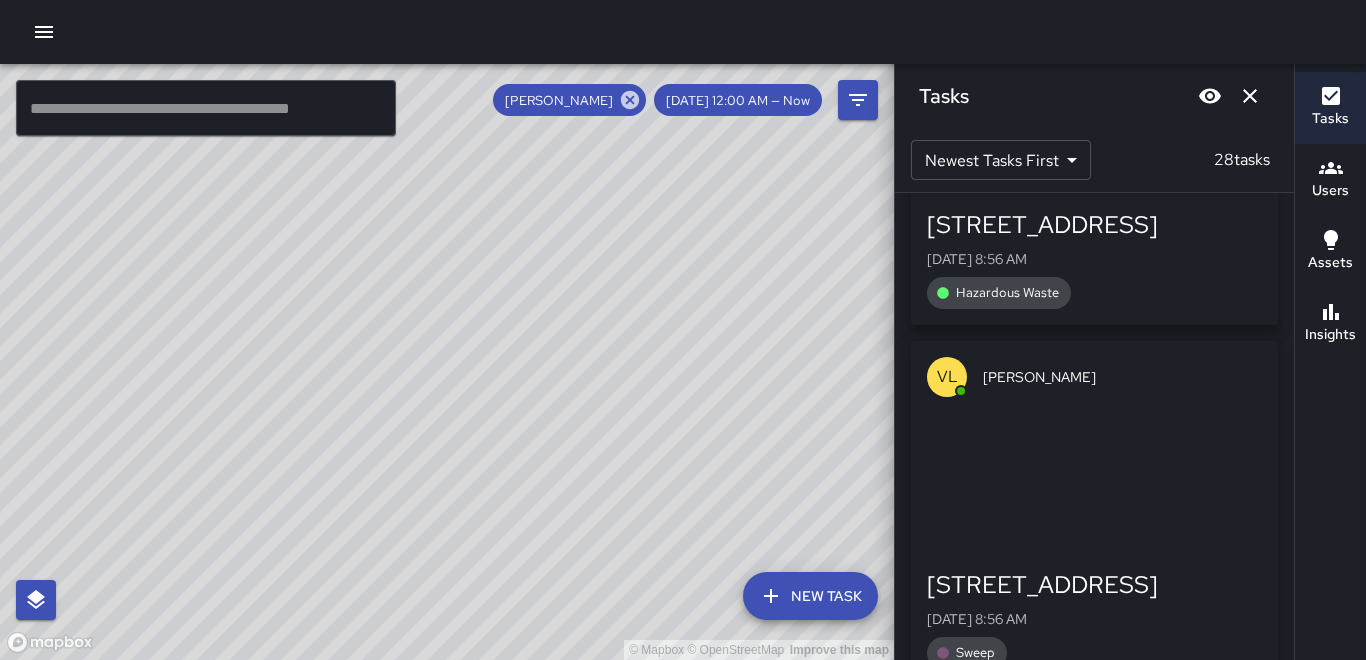 scroll, scrollTop: 7200, scrollLeft: 0, axis: vertical 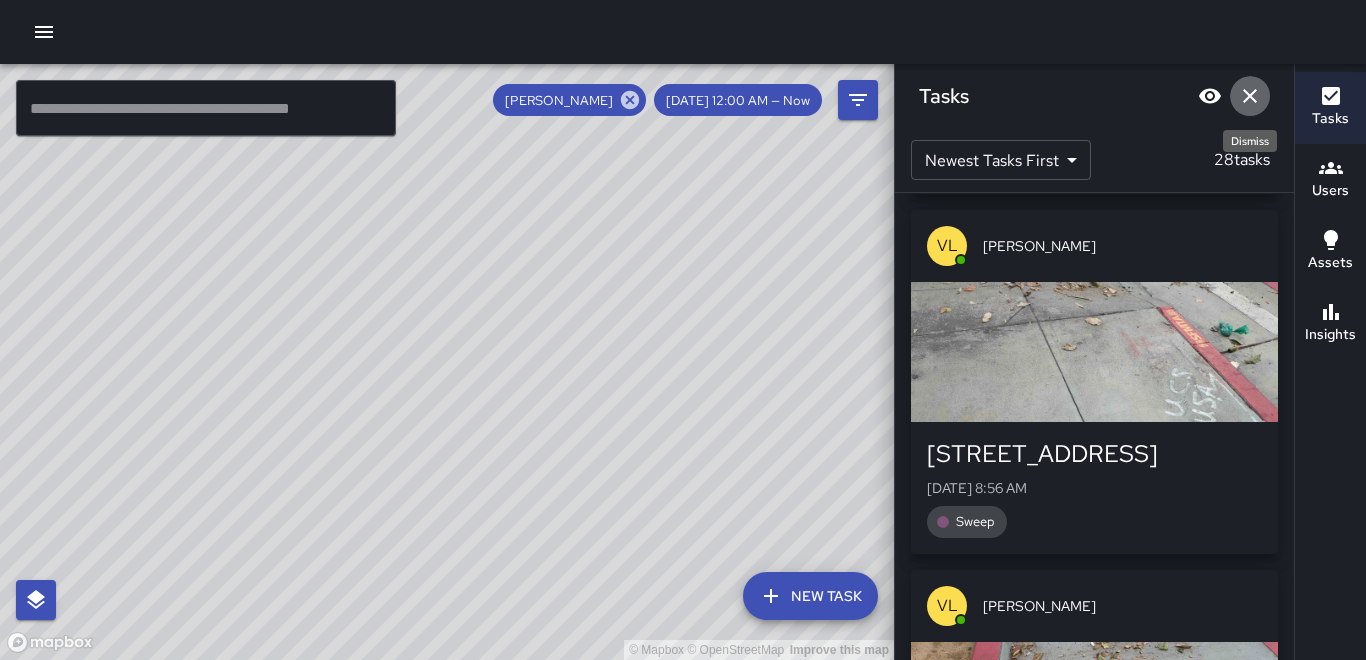 click 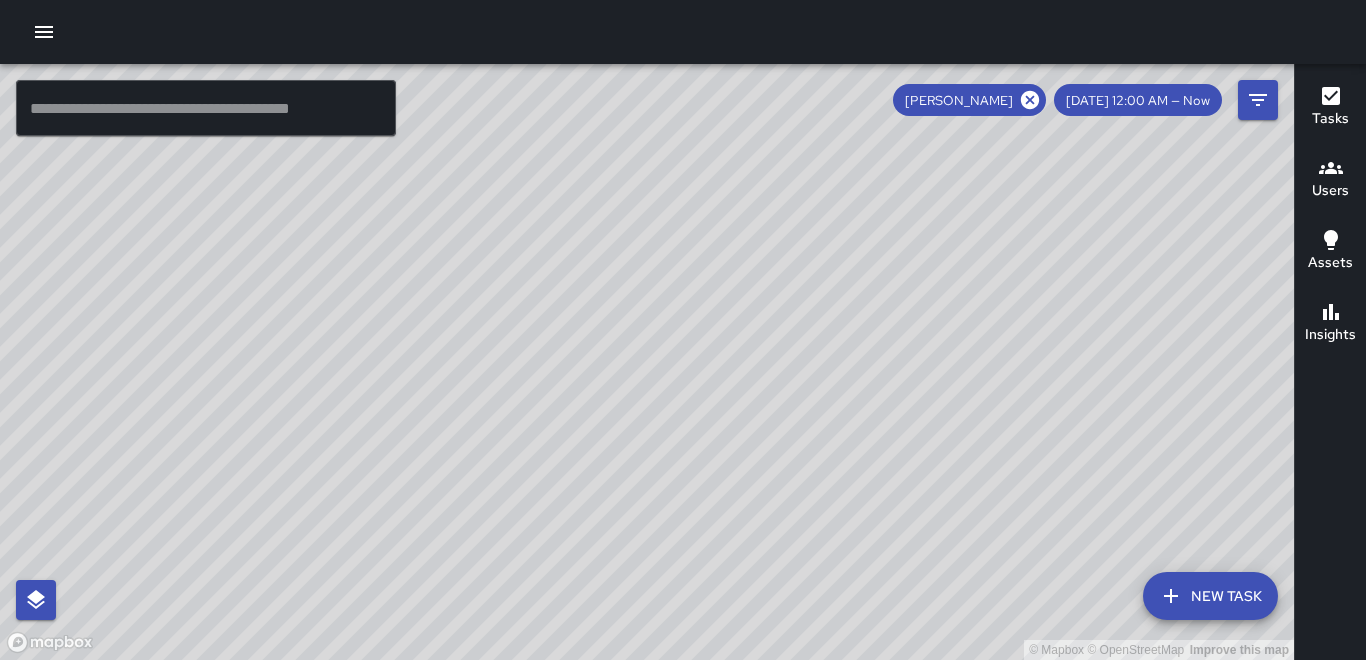 click 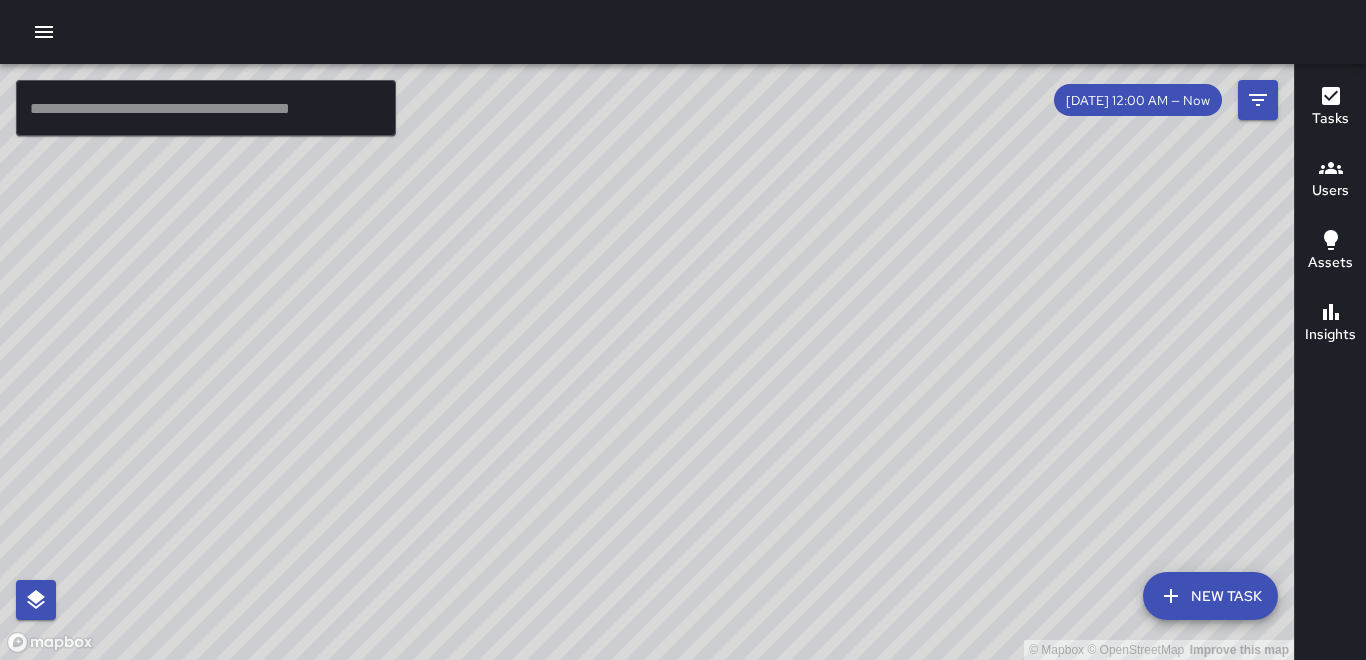 drag, startPoint x: 377, startPoint y: 523, endPoint x: 514, endPoint y: 510, distance: 137.6154 